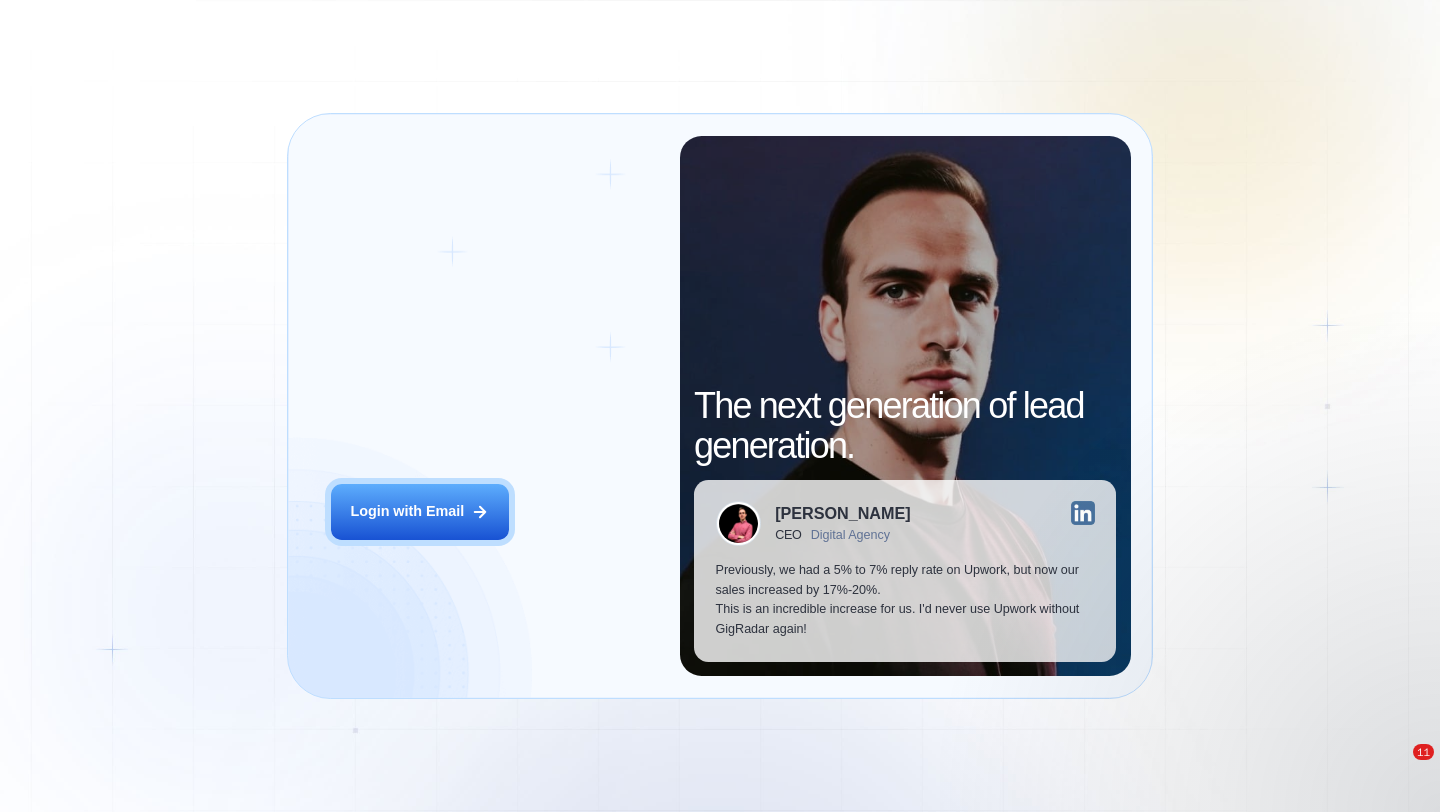 scroll, scrollTop: 0, scrollLeft: 0, axis: both 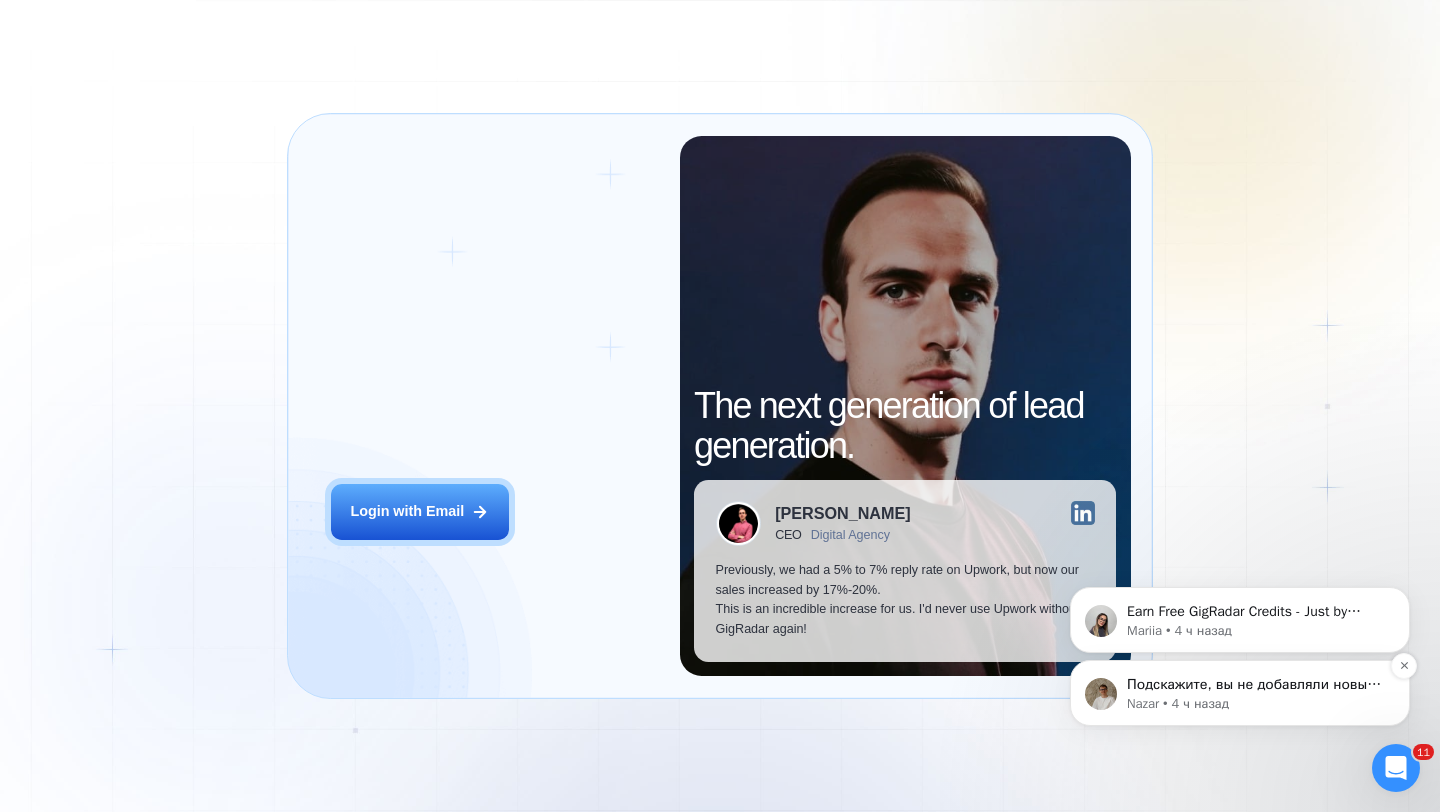 click on "Подскажите, вы не добавляли новые команды и меняли ли что-то в последнее время?🙏" at bounding box center (1256, 685) 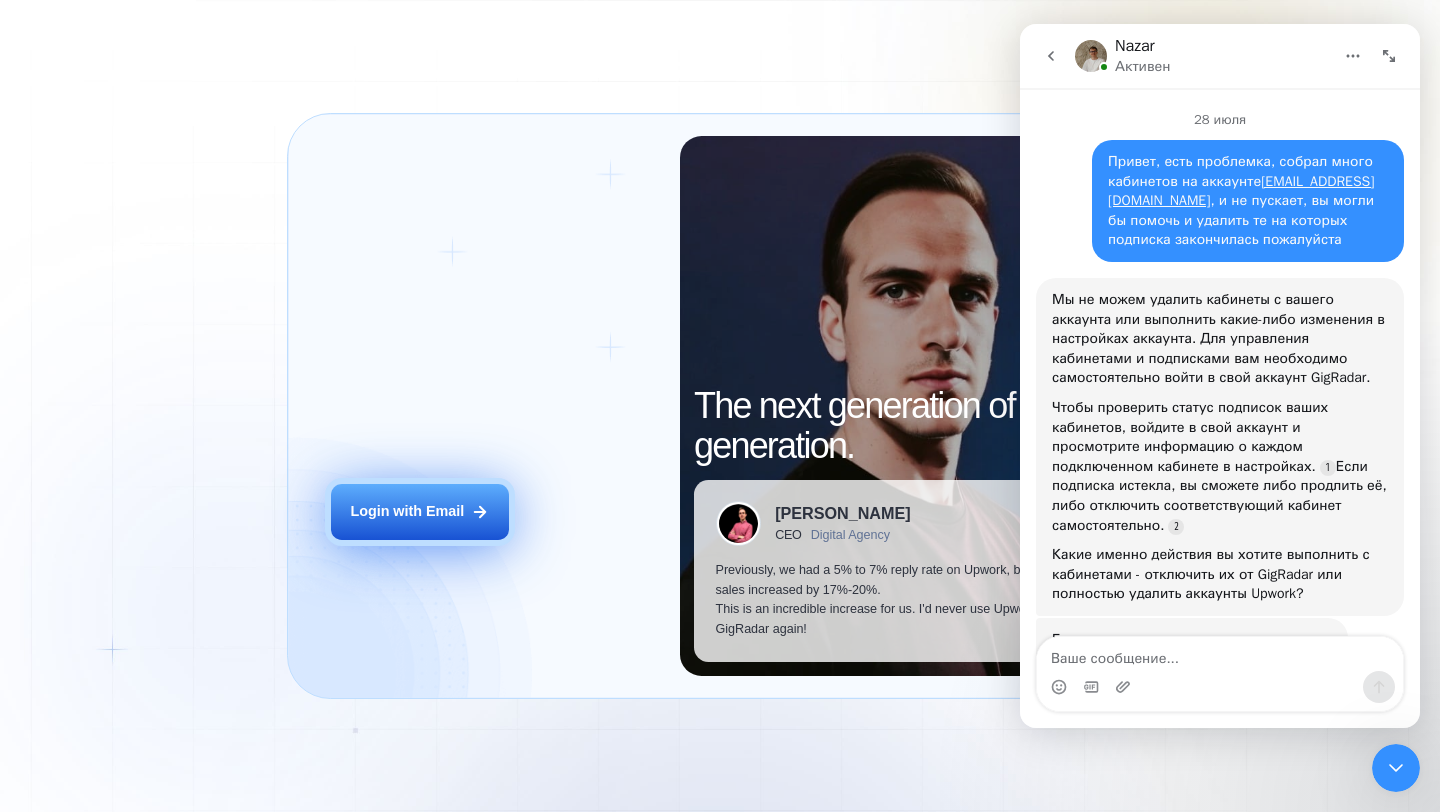 scroll, scrollTop: 3, scrollLeft: 0, axis: vertical 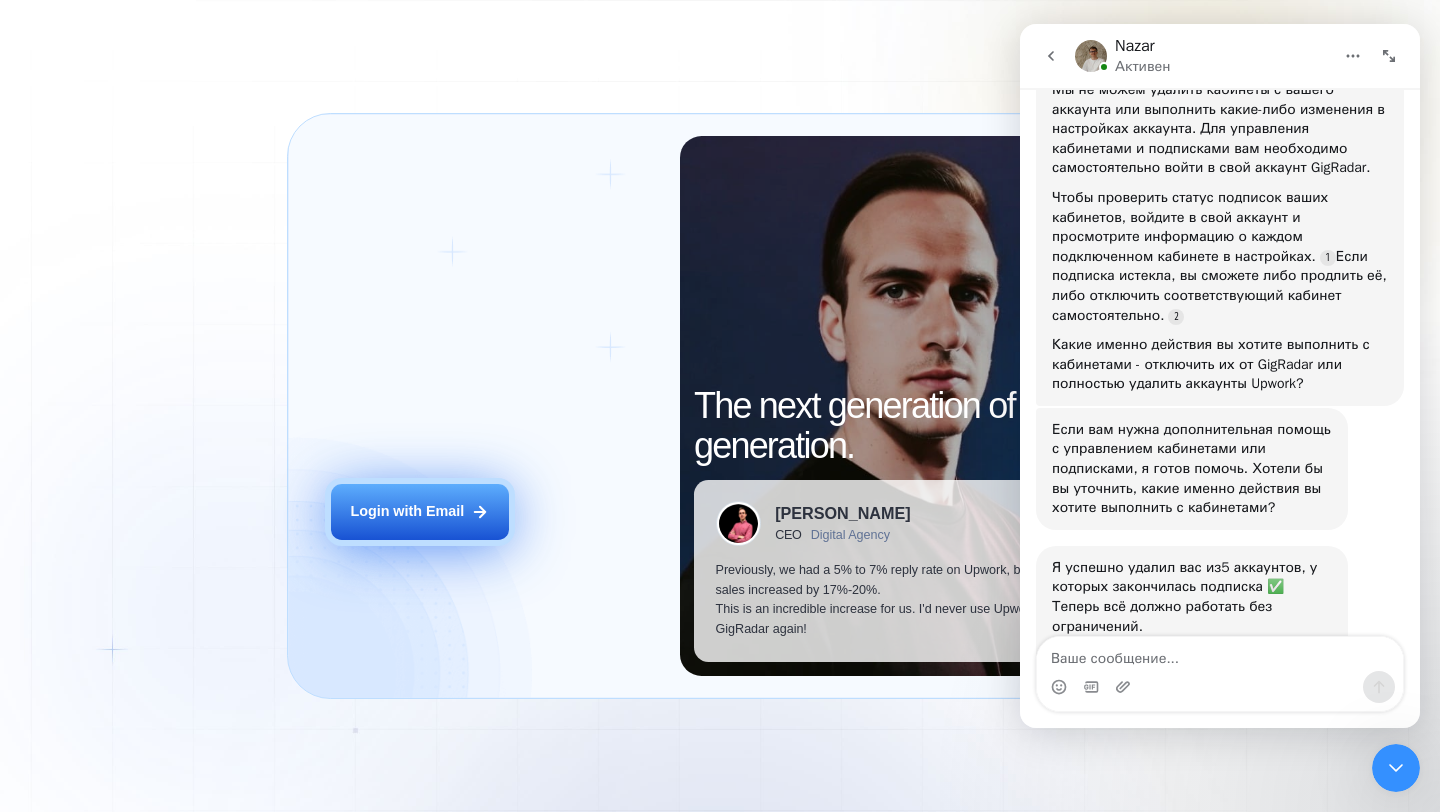 click on "Login with Email" at bounding box center (407, 512) 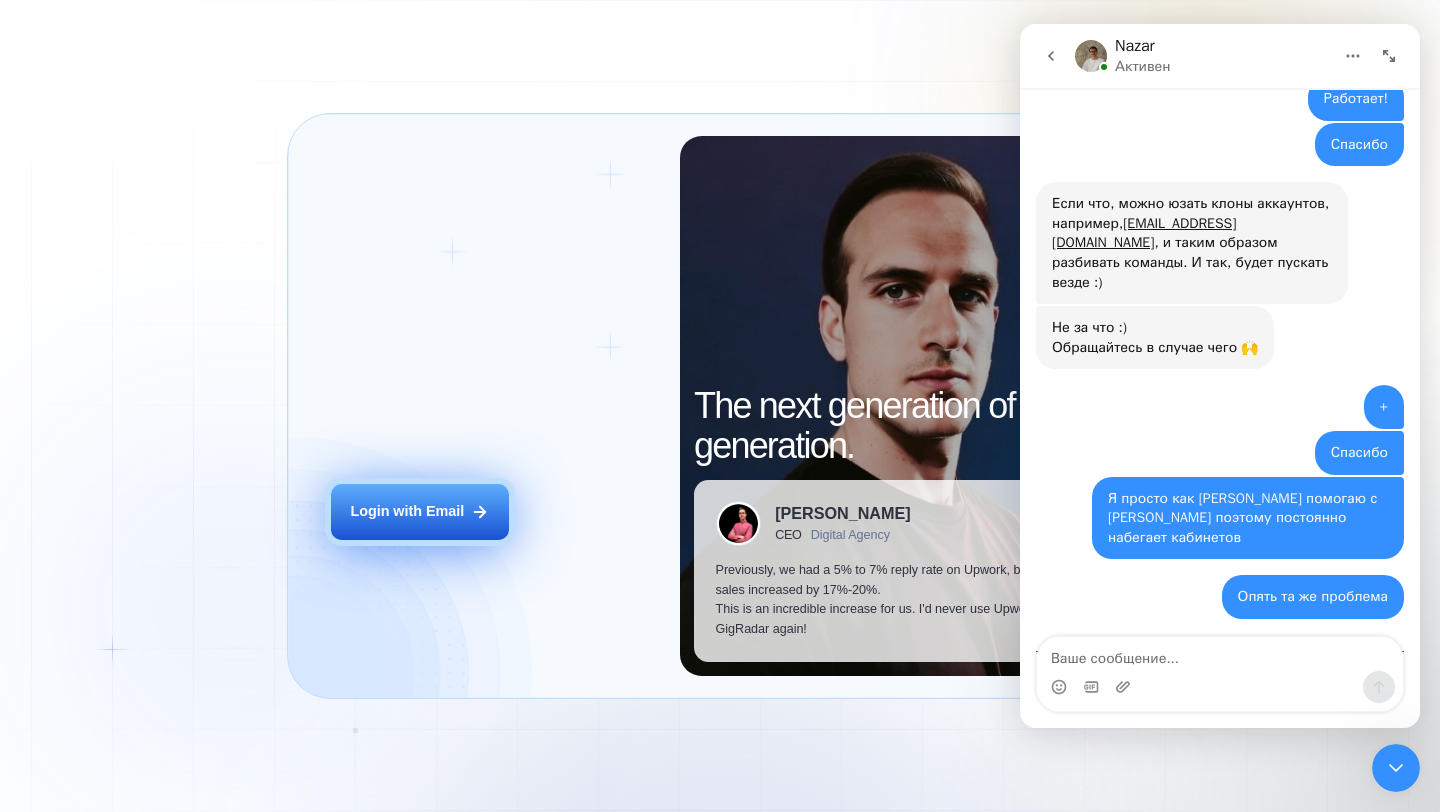 scroll, scrollTop: 2176, scrollLeft: 0, axis: vertical 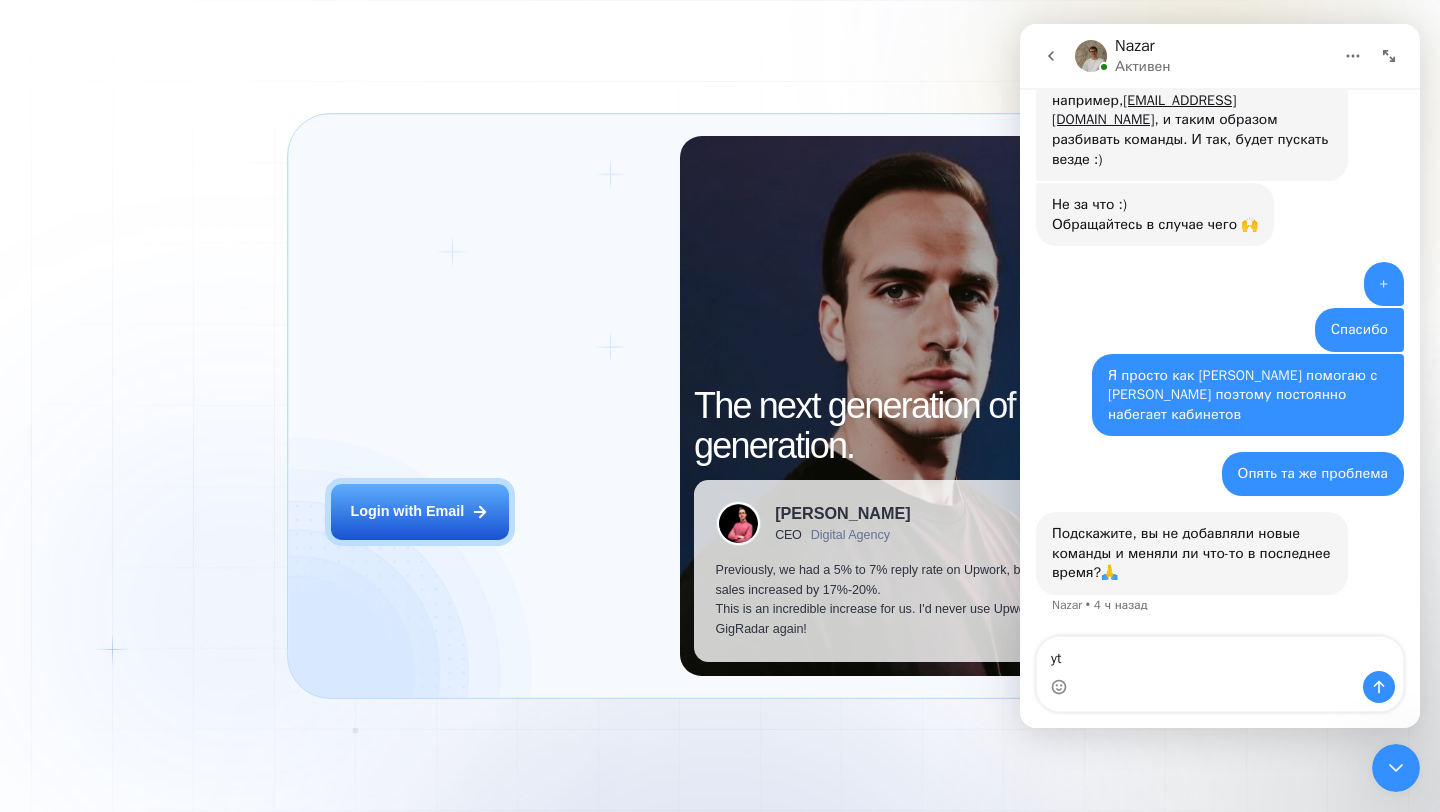 type on "y" 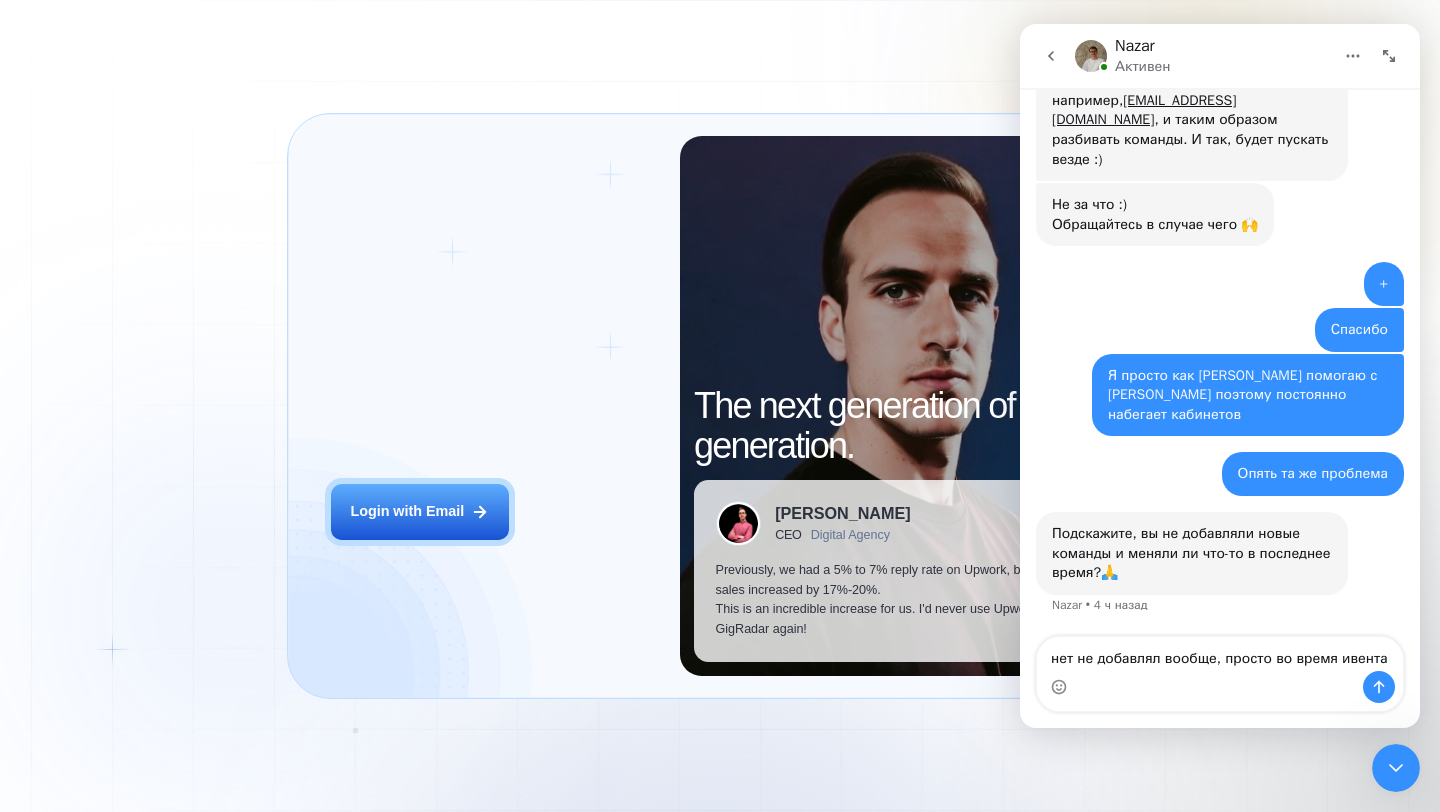 scroll, scrollTop: 2163, scrollLeft: 0, axis: vertical 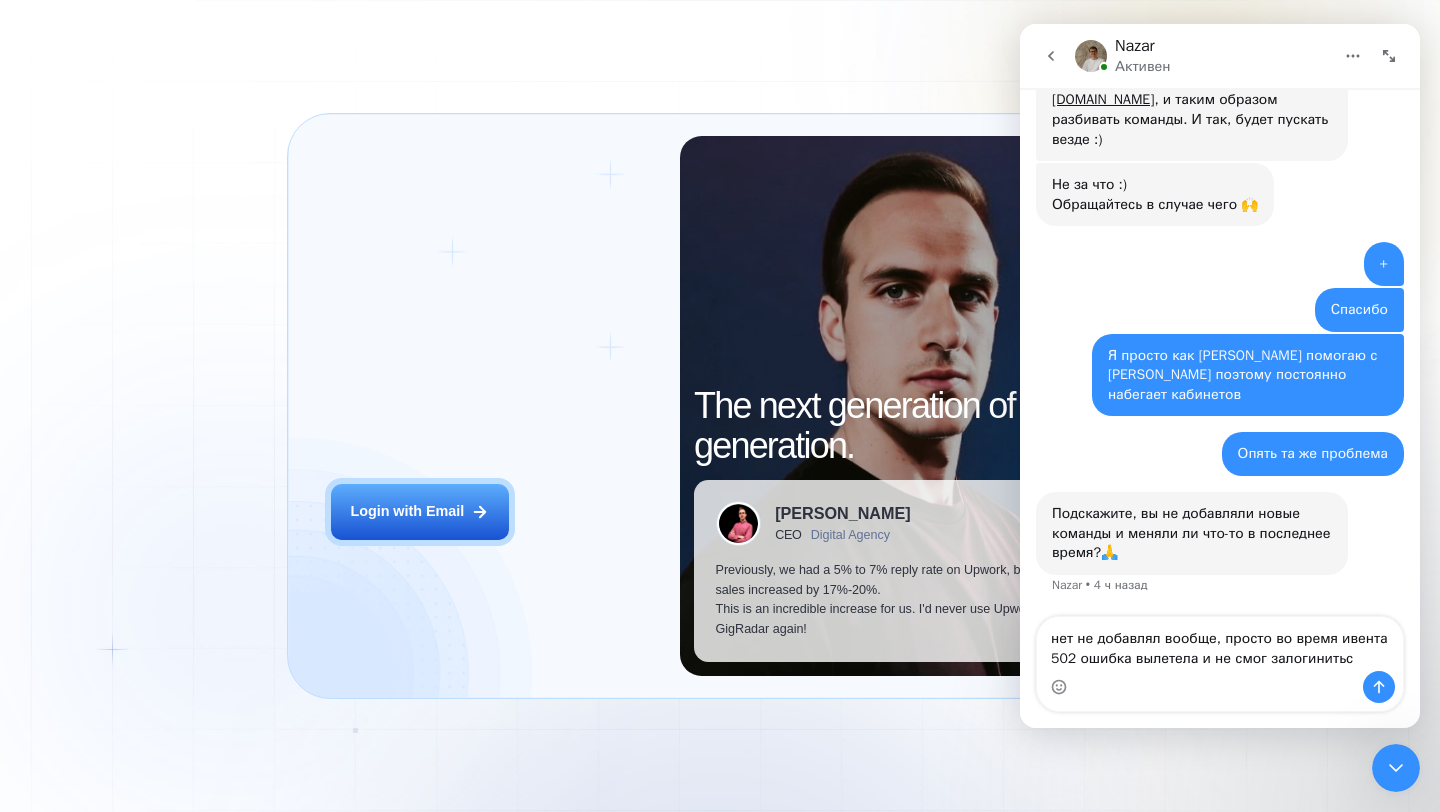type on "нет не добавлял вообще, просто во время ивента 502 ошибка вылетела и не смог залогиниться" 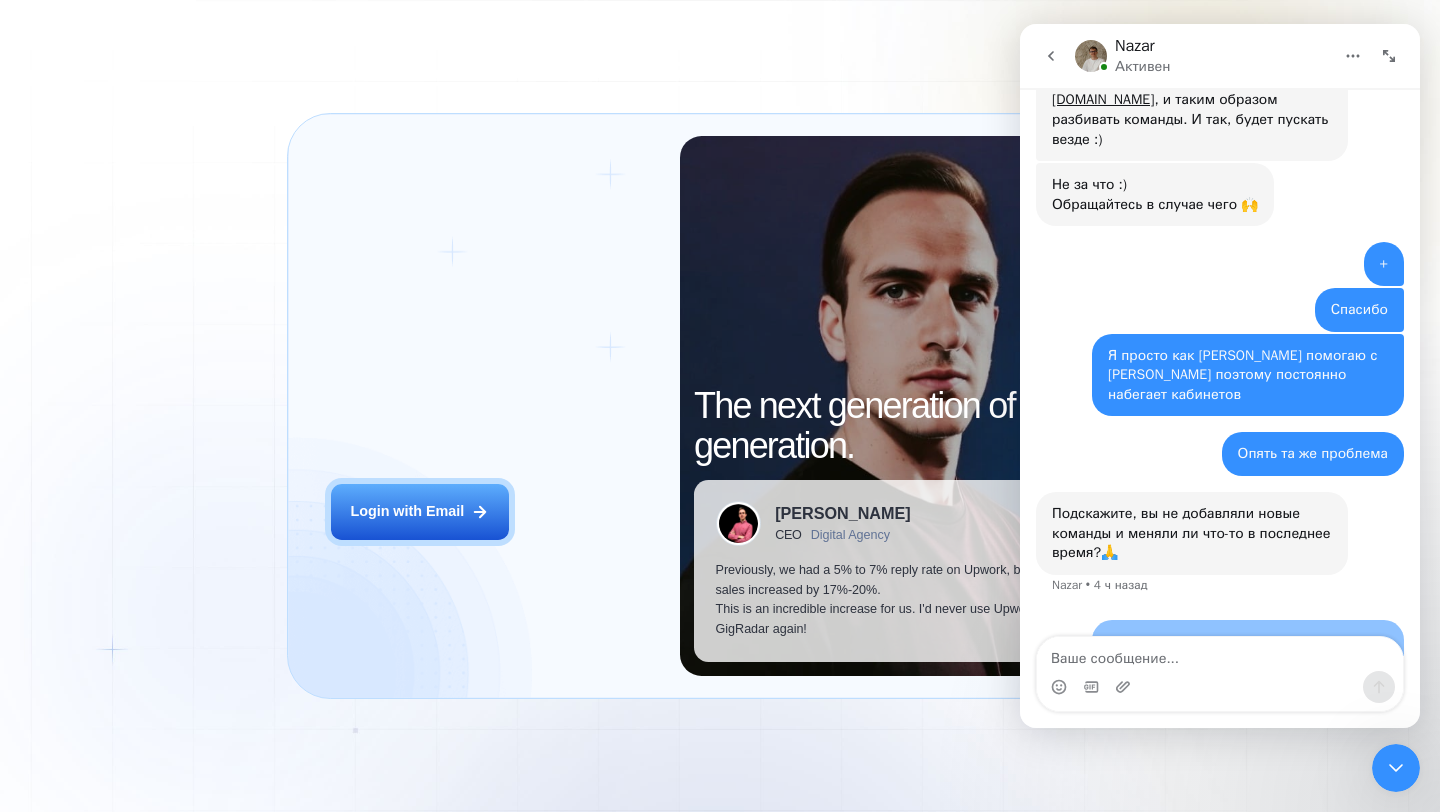 scroll, scrollTop: 2241, scrollLeft: 0, axis: vertical 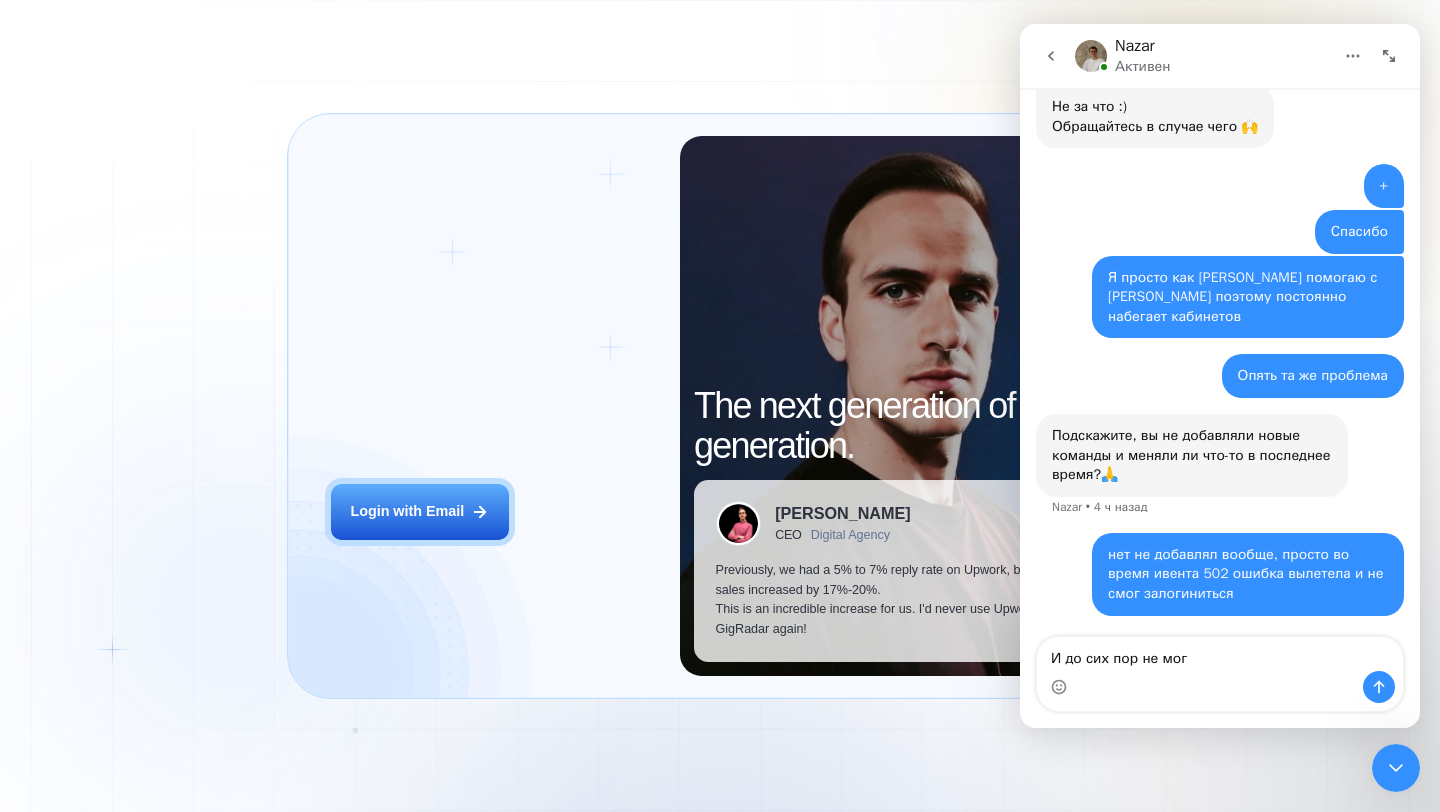 type on "И до сих пор не могу" 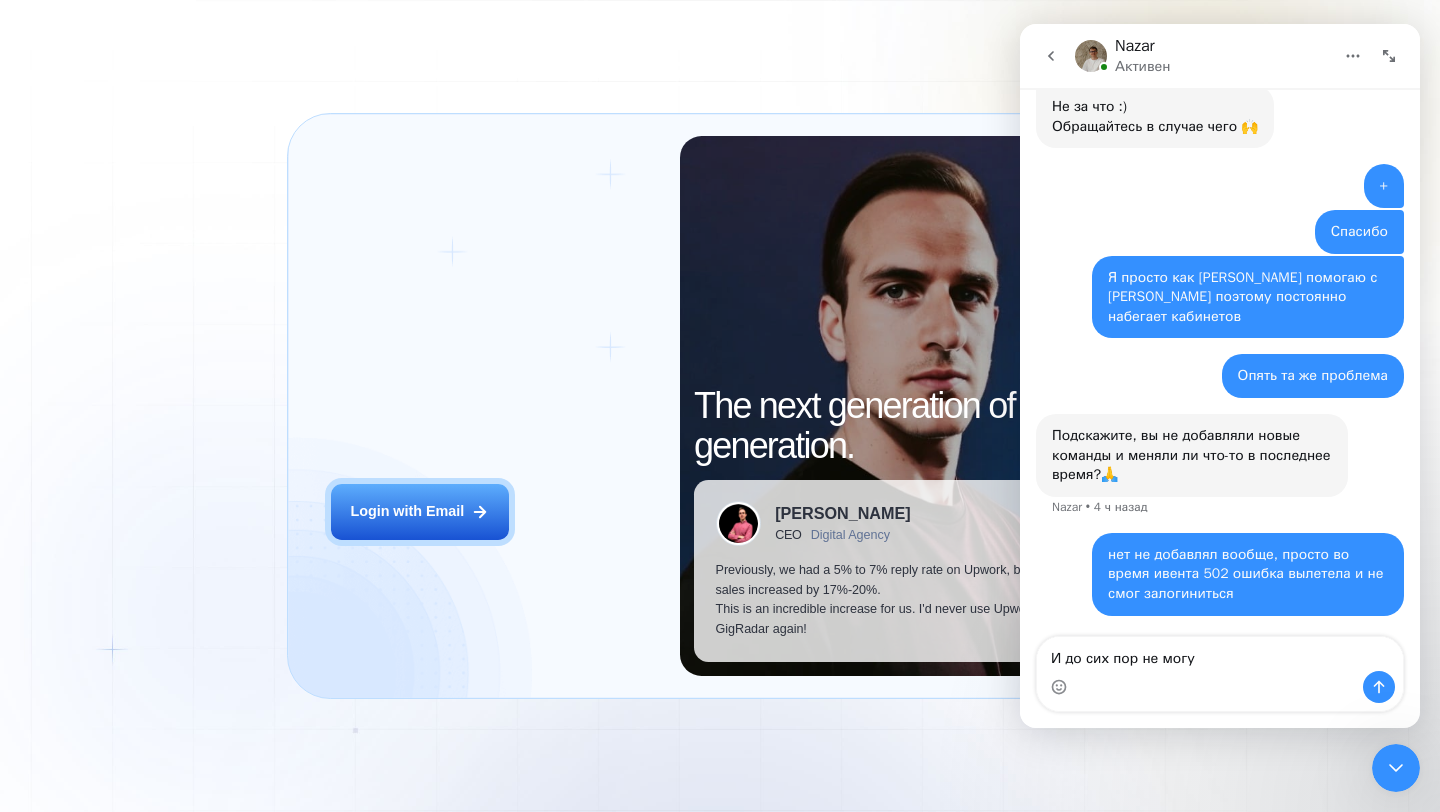 type 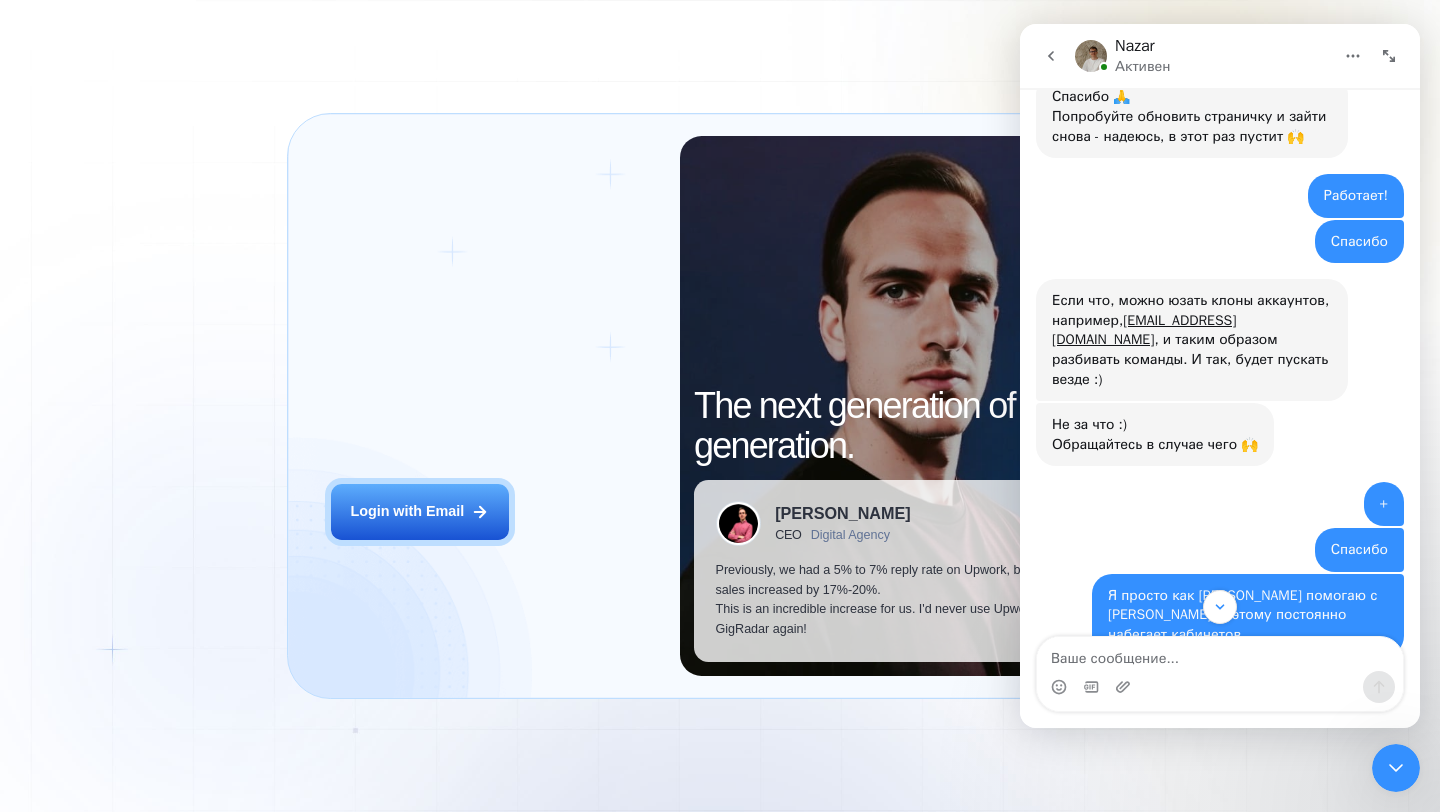 scroll, scrollTop: 2287, scrollLeft: 0, axis: vertical 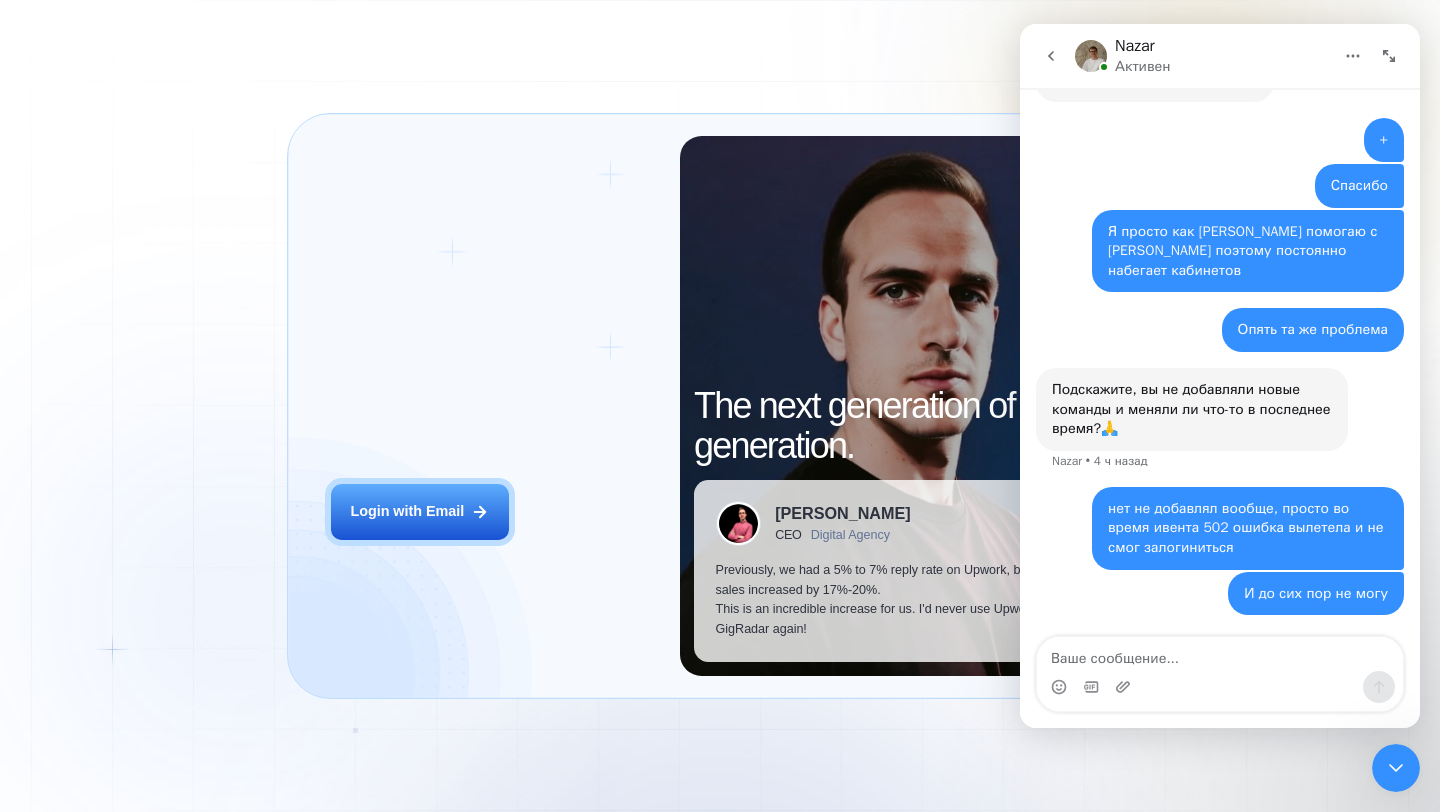 click at bounding box center [1396, 768] 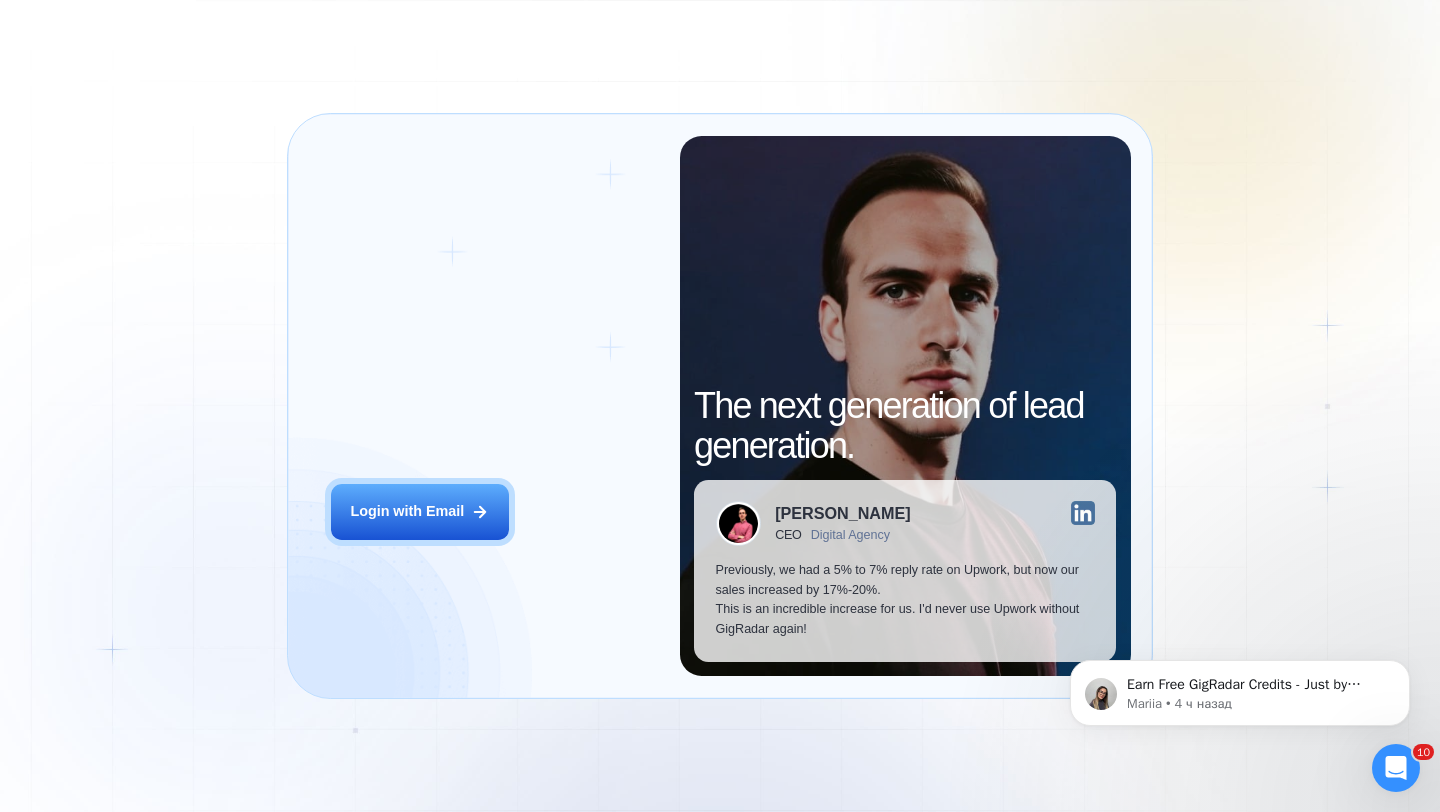 scroll, scrollTop: 0, scrollLeft: 0, axis: both 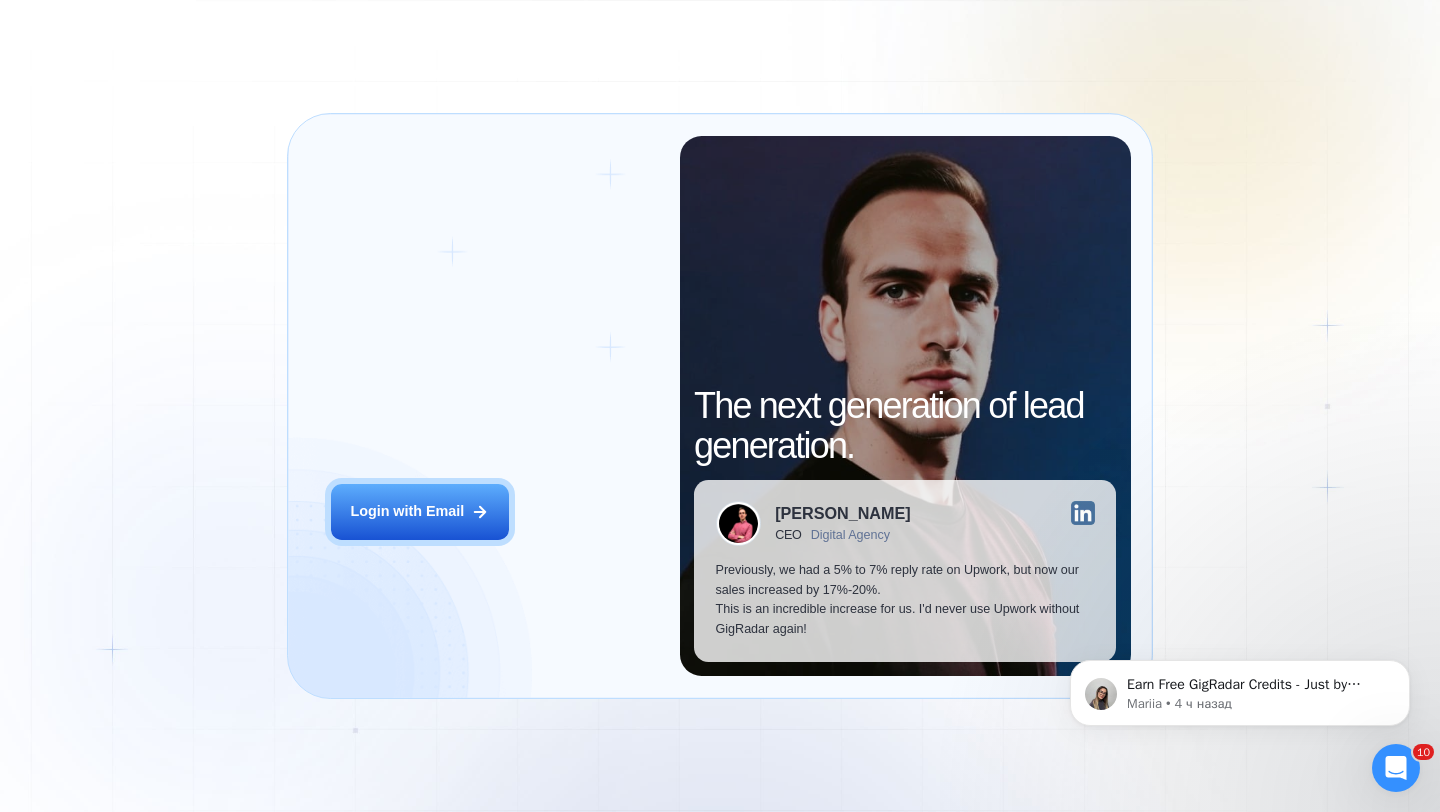 click 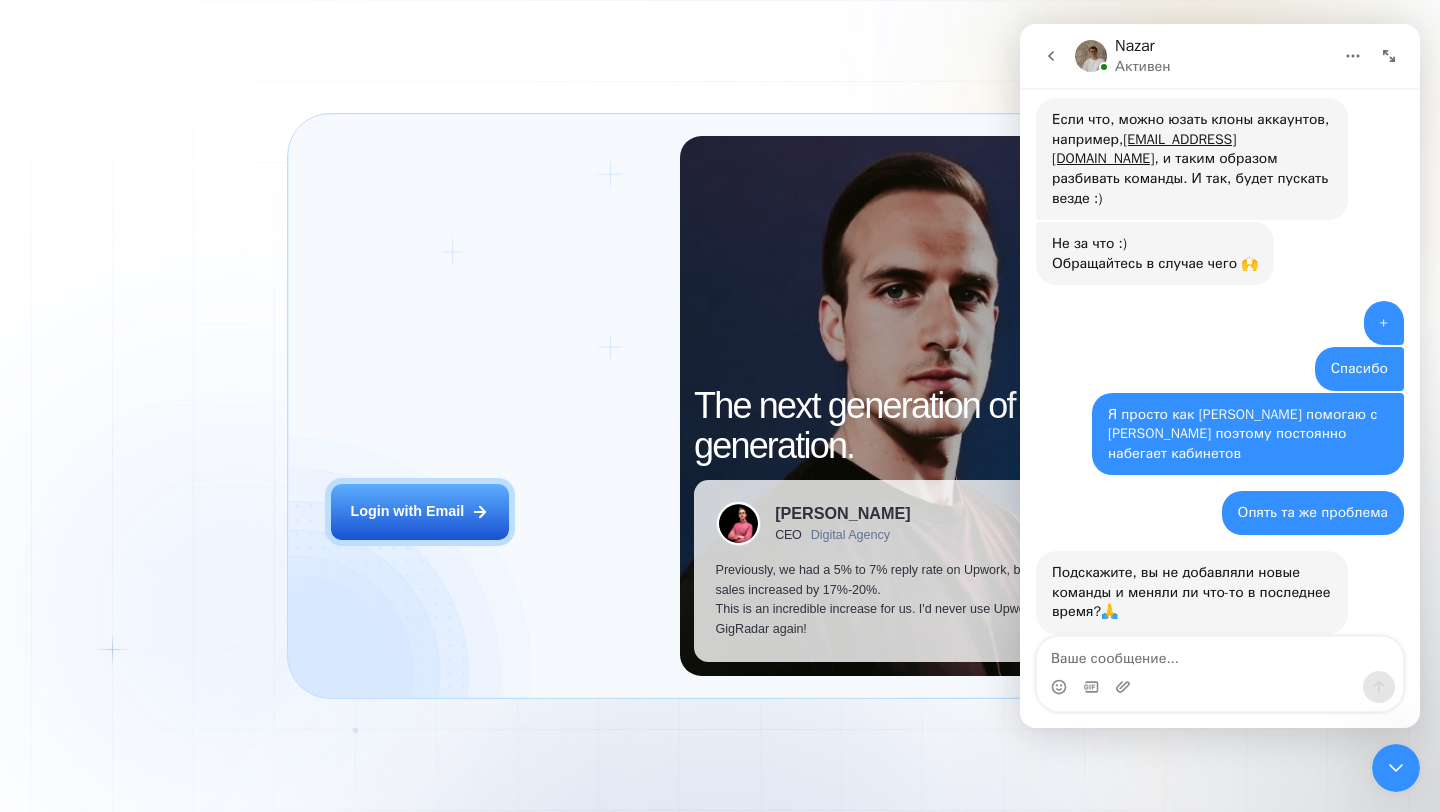 scroll, scrollTop: 2287, scrollLeft: 0, axis: vertical 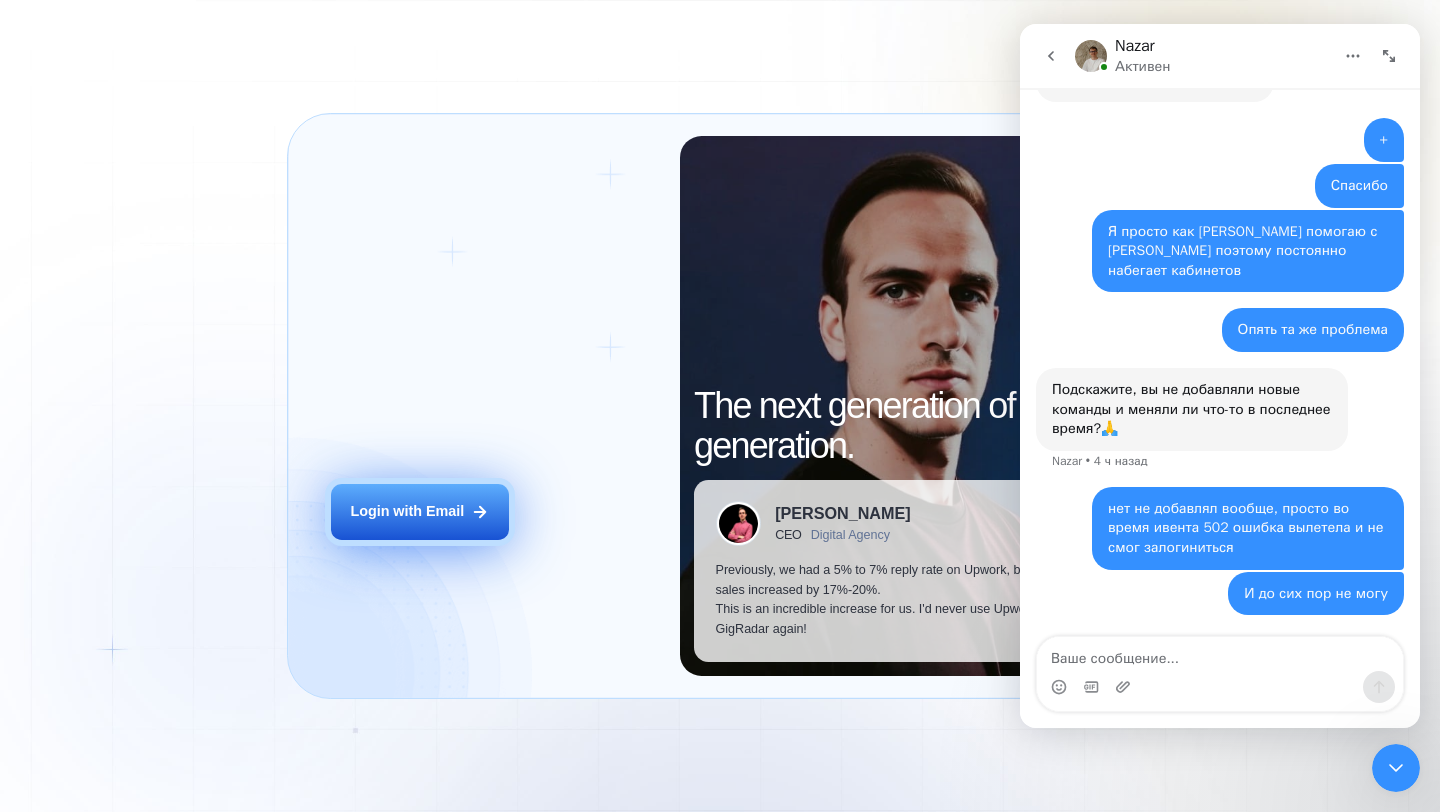 click on "Login with Email" at bounding box center (407, 512) 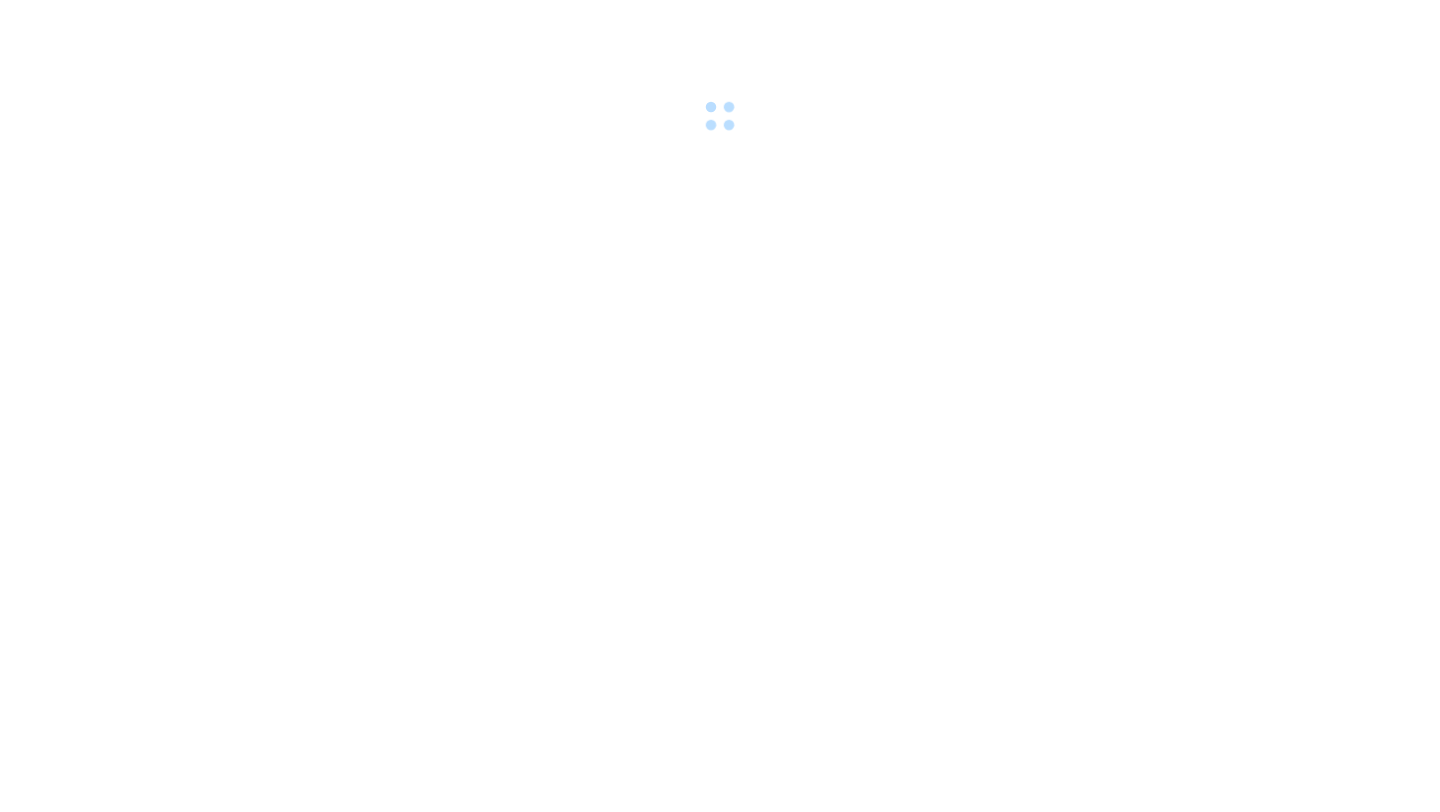 scroll, scrollTop: 0, scrollLeft: 0, axis: both 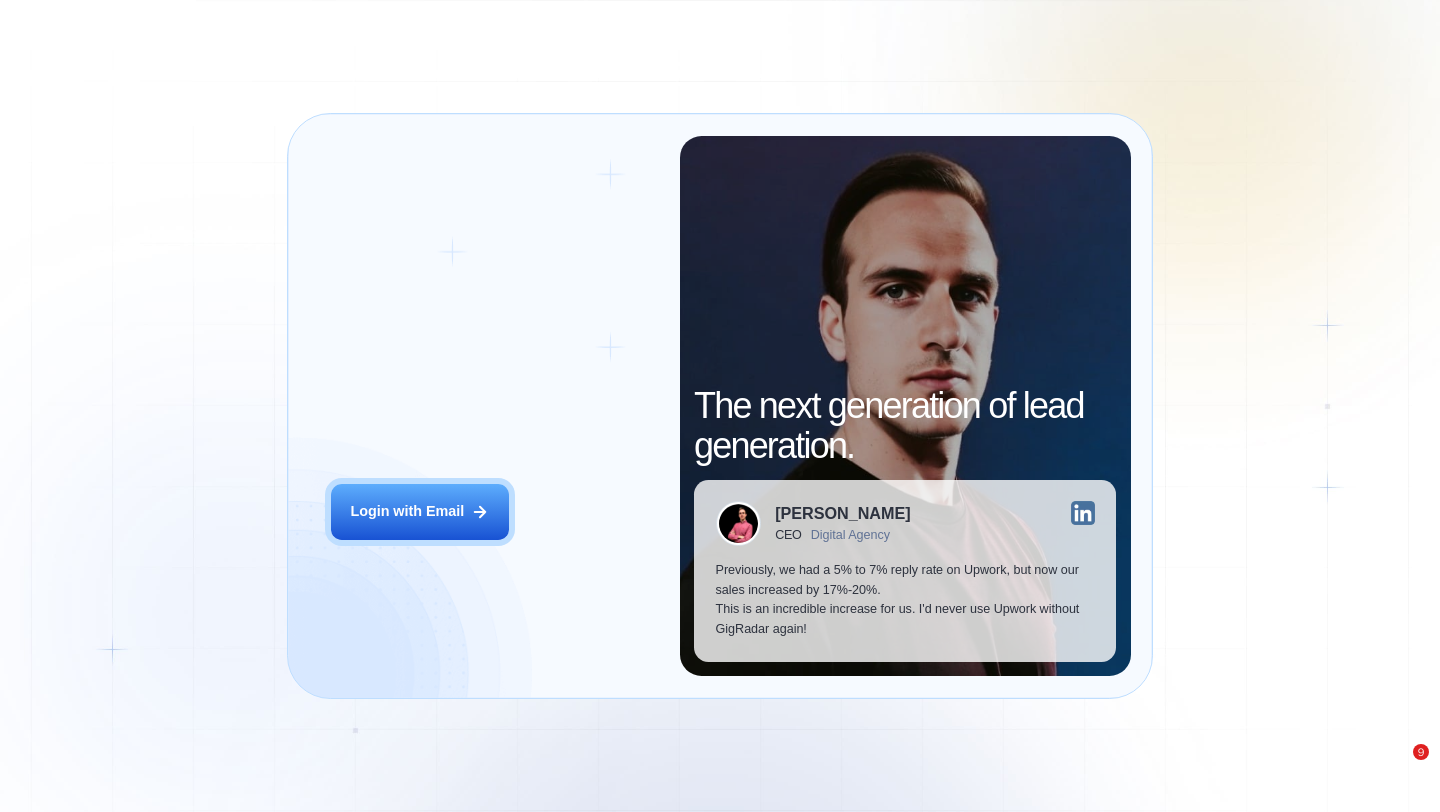 click on "Login ‍ Welcome to  GigRadar. AI Business Manager for Agencies Login with Email The next generation of lead generation. [PERSON_NAME] CEO Digital Agency Previously, we had a 5% to 7% reply rate on Upwork, but now our sales increased by 17%-20%.  This is an incredible increase for us. I'd never use Upwork without GigRadar again!" at bounding box center (720, 406) 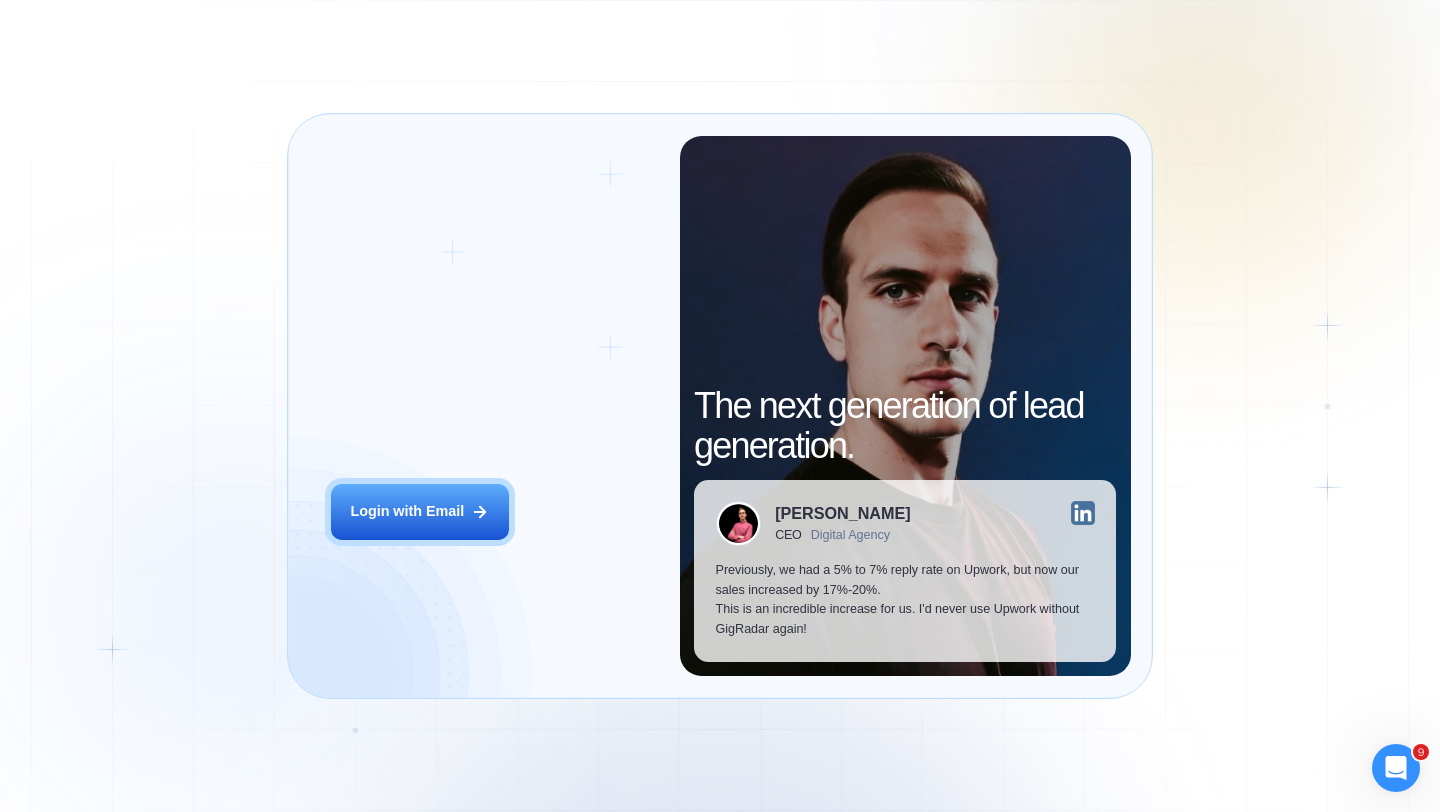 scroll, scrollTop: 0, scrollLeft: 0, axis: both 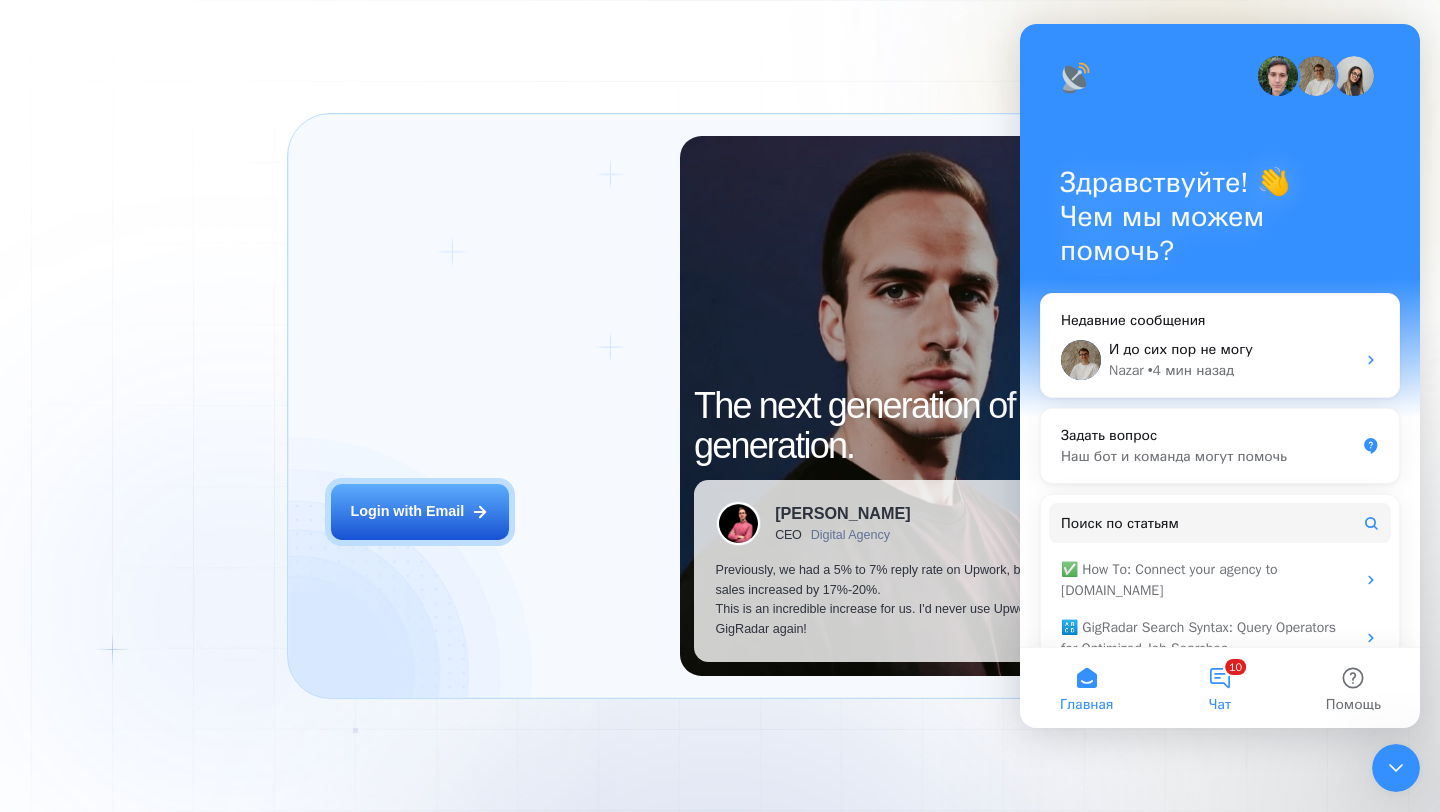 click on "10 Чат" at bounding box center (1219, 688) 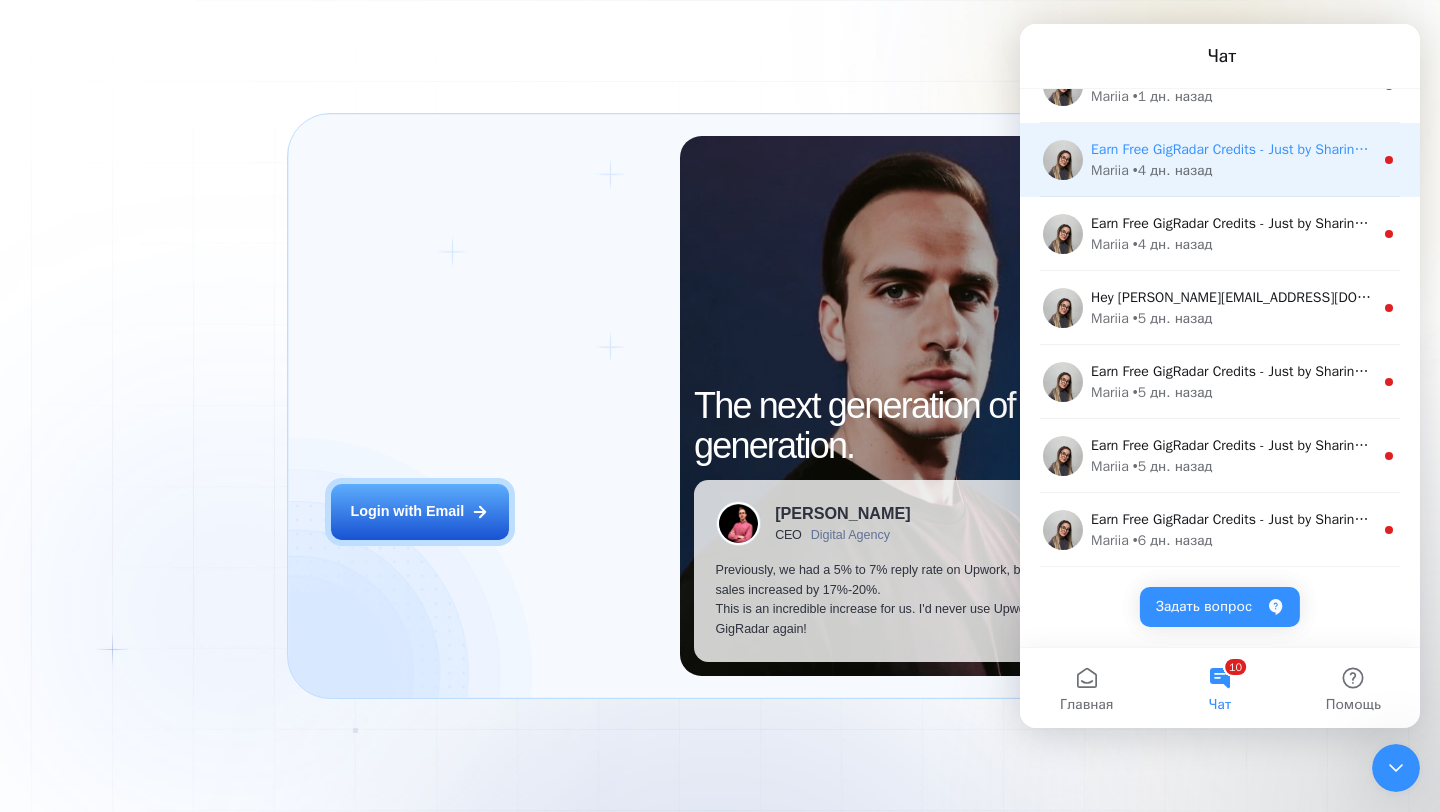 scroll, scrollTop: 0, scrollLeft: 0, axis: both 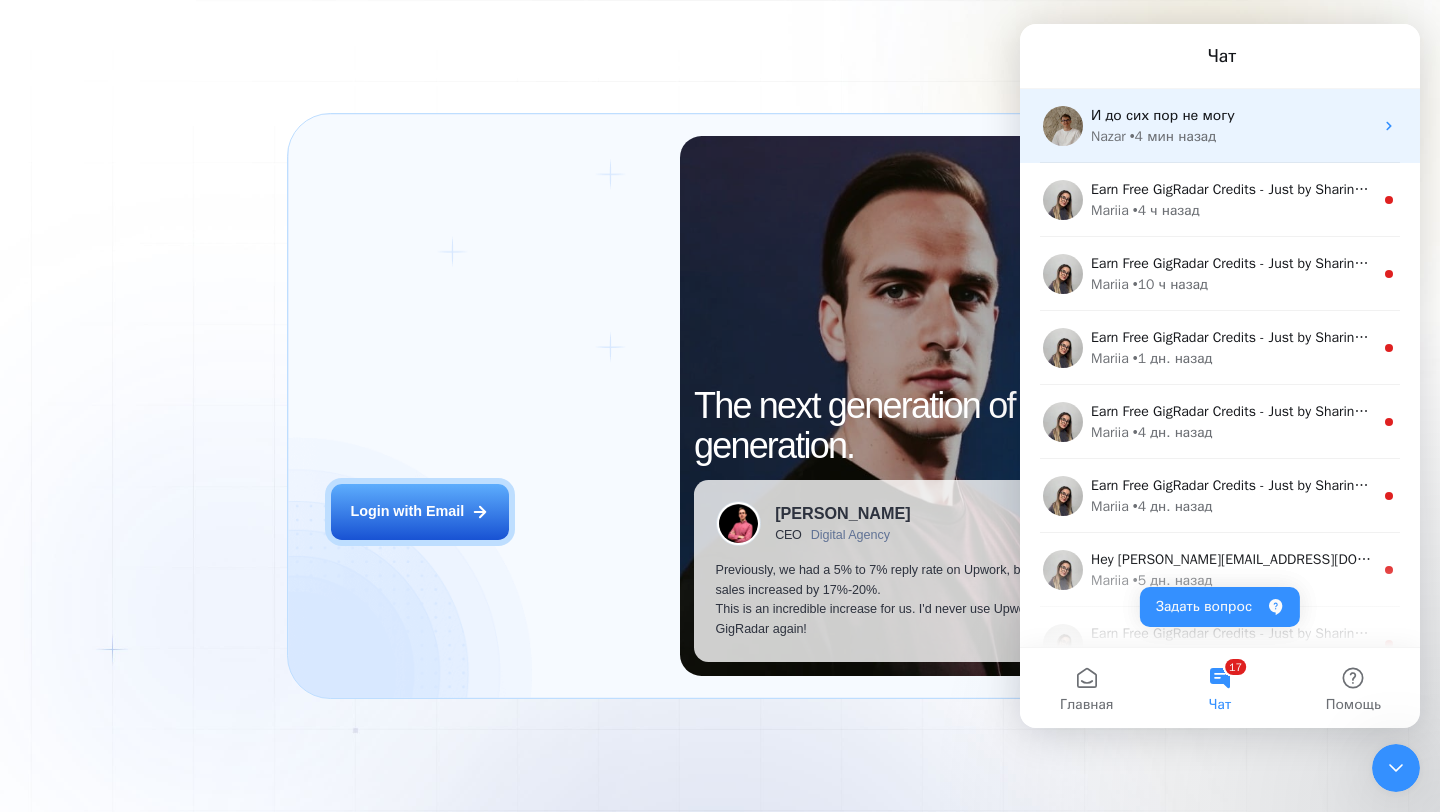 click on "И до сих пор не могу Nazar •  4 мин назад" at bounding box center (1220, 126) 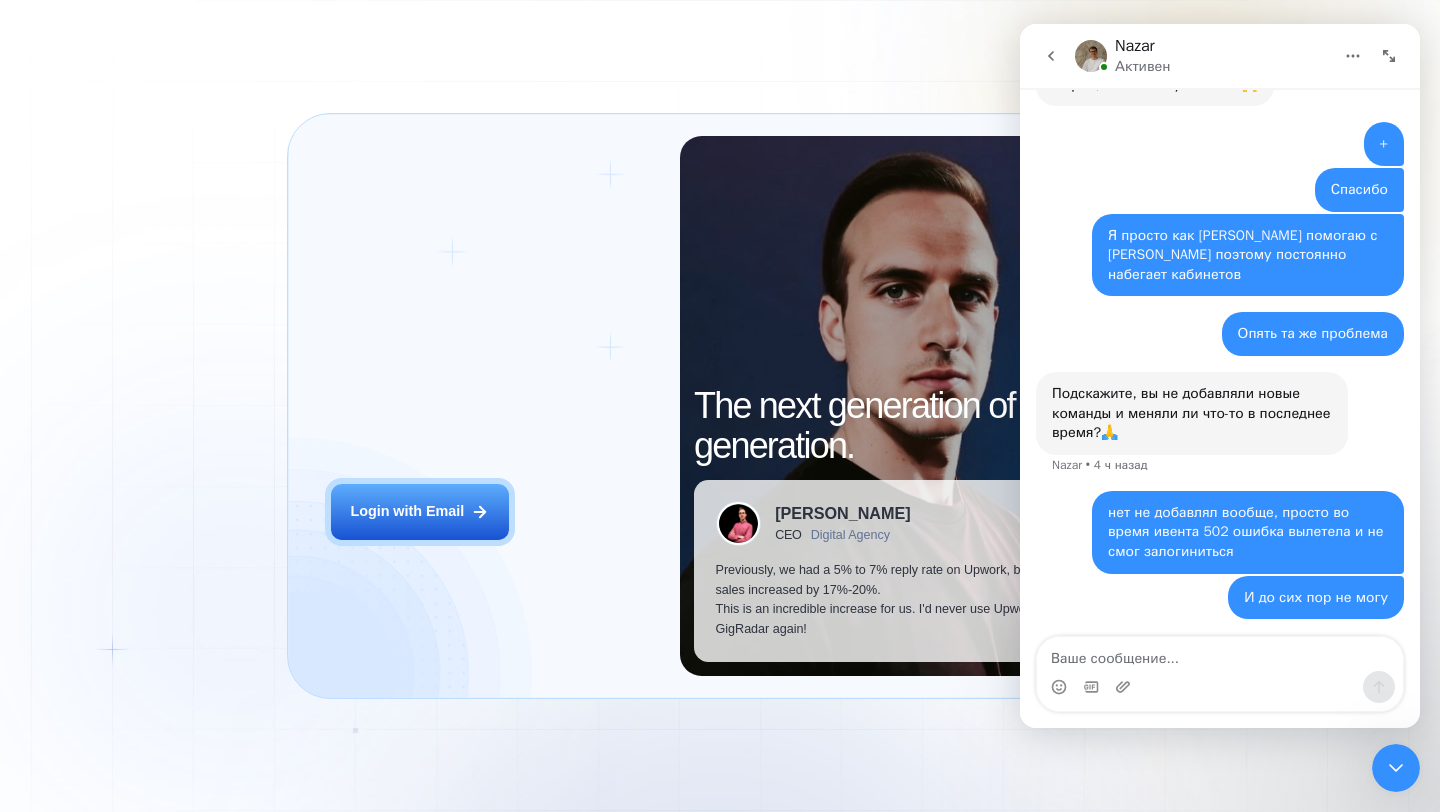 scroll, scrollTop: 2287, scrollLeft: 0, axis: vertical 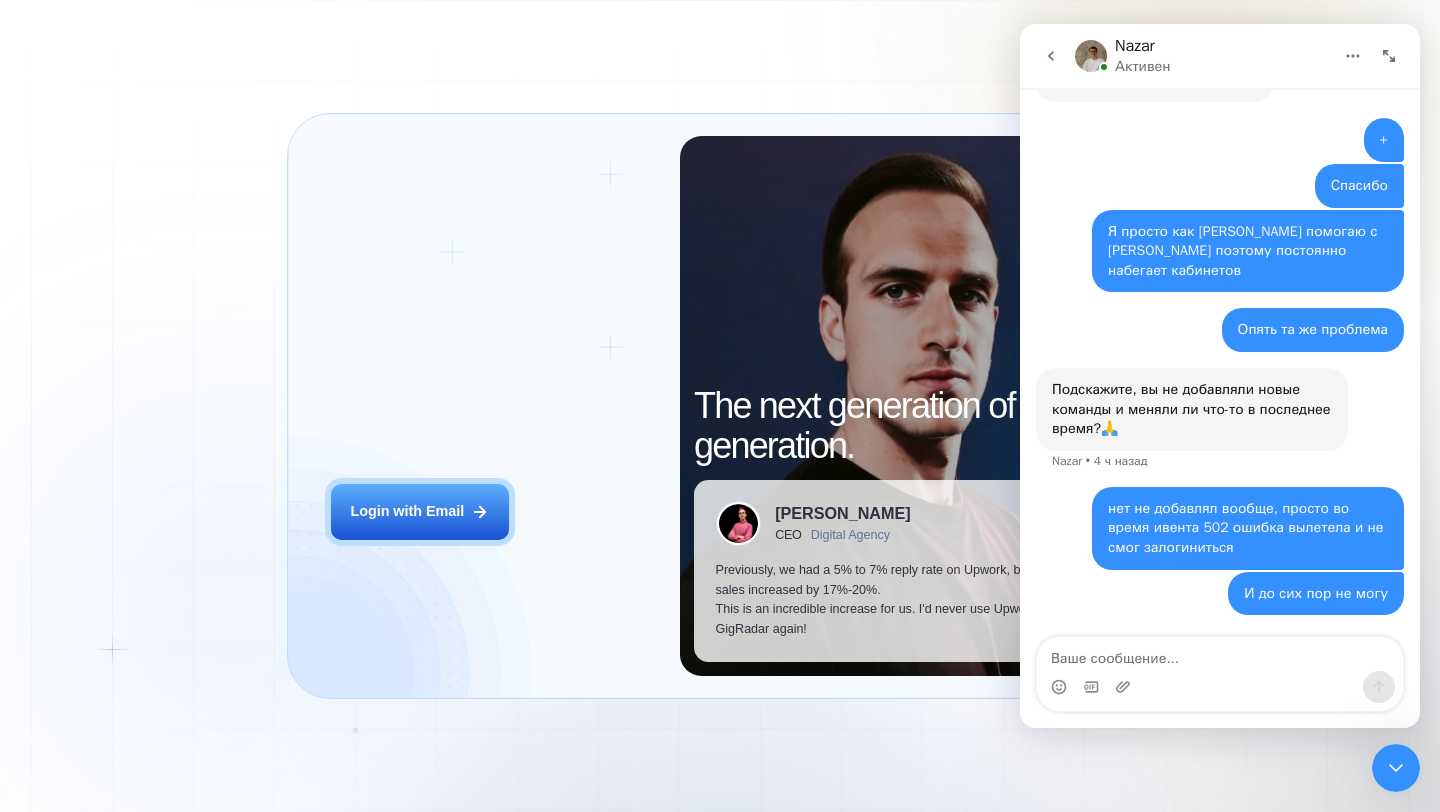 click on "Digital Agency" at bounding box center (850, 535) 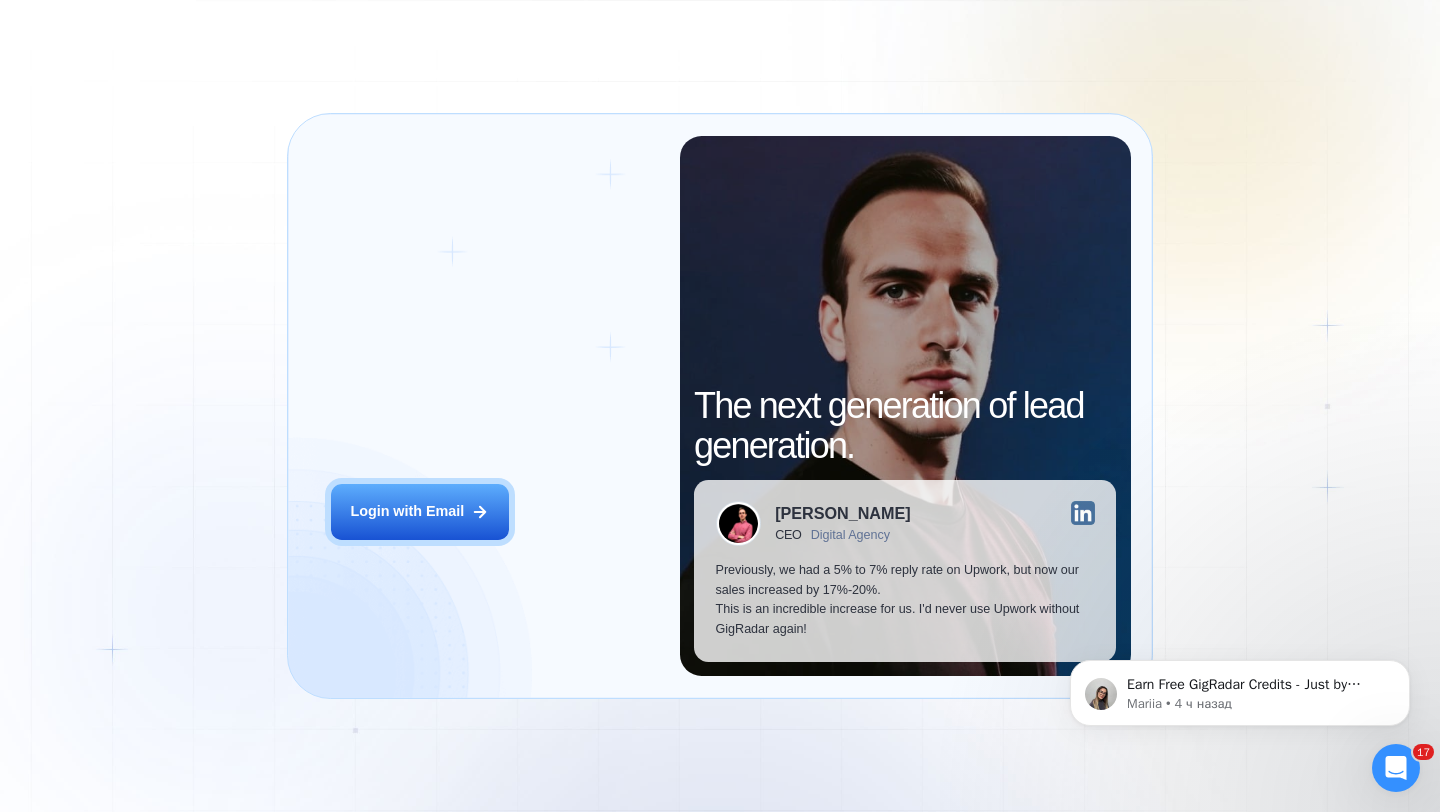 scroll, scrollTop: 0, scrollLeft: 0, axis: both 